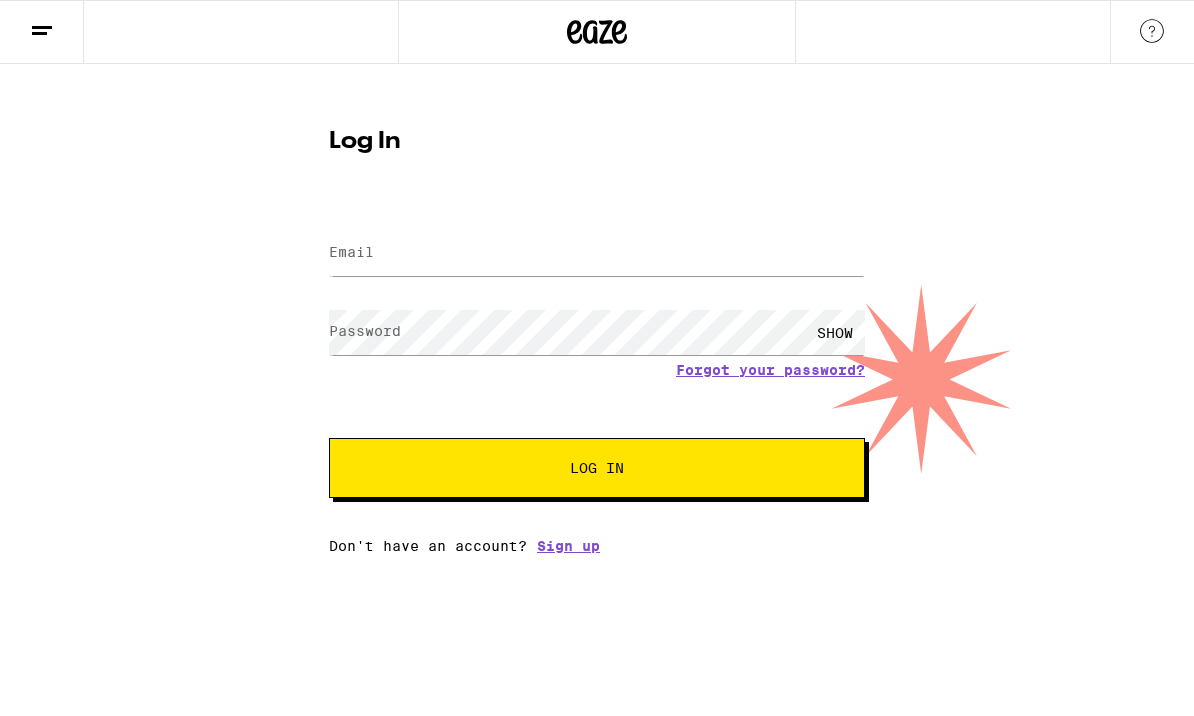 scroll, scrollTop: 0, scrollLeft: 0, axis: both 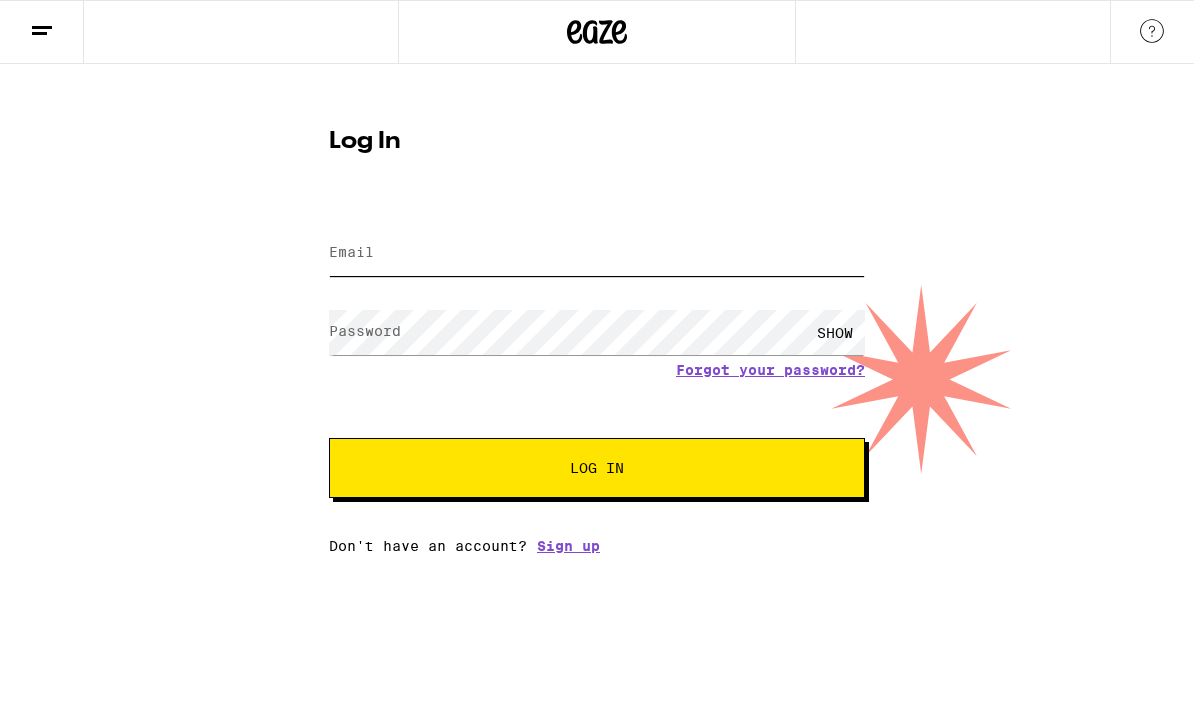 type on "[EMAIL]" 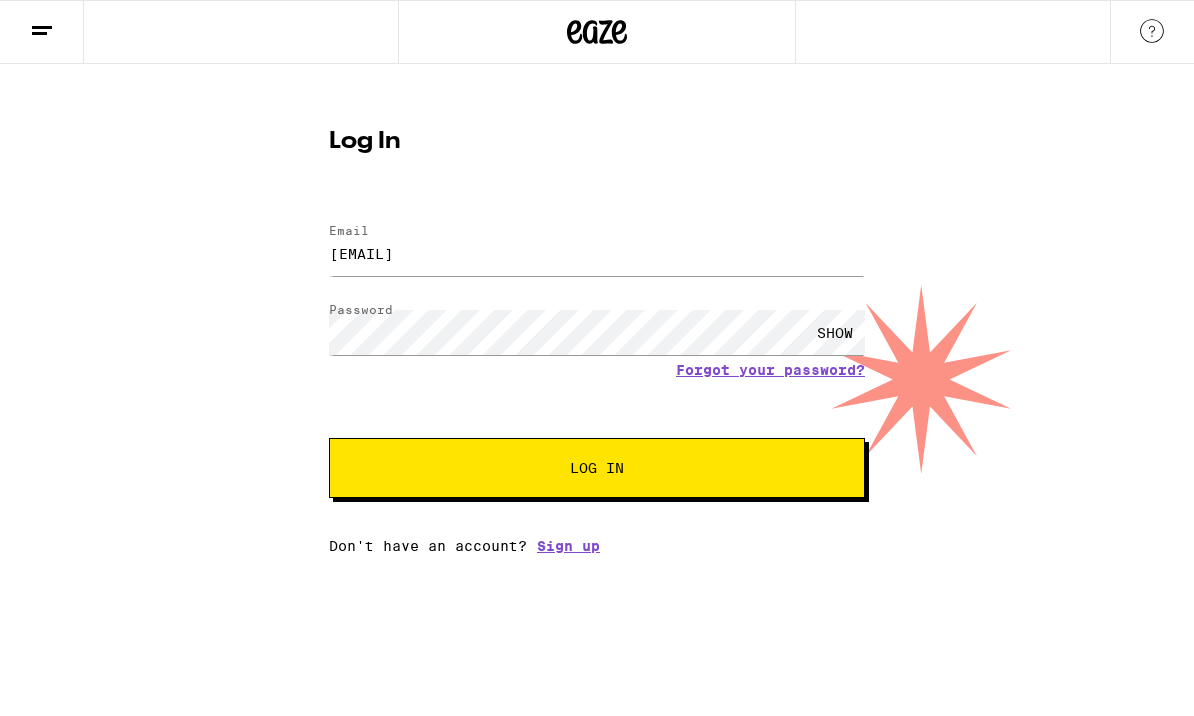 click on "Log In" at bounding box center [597, 468] 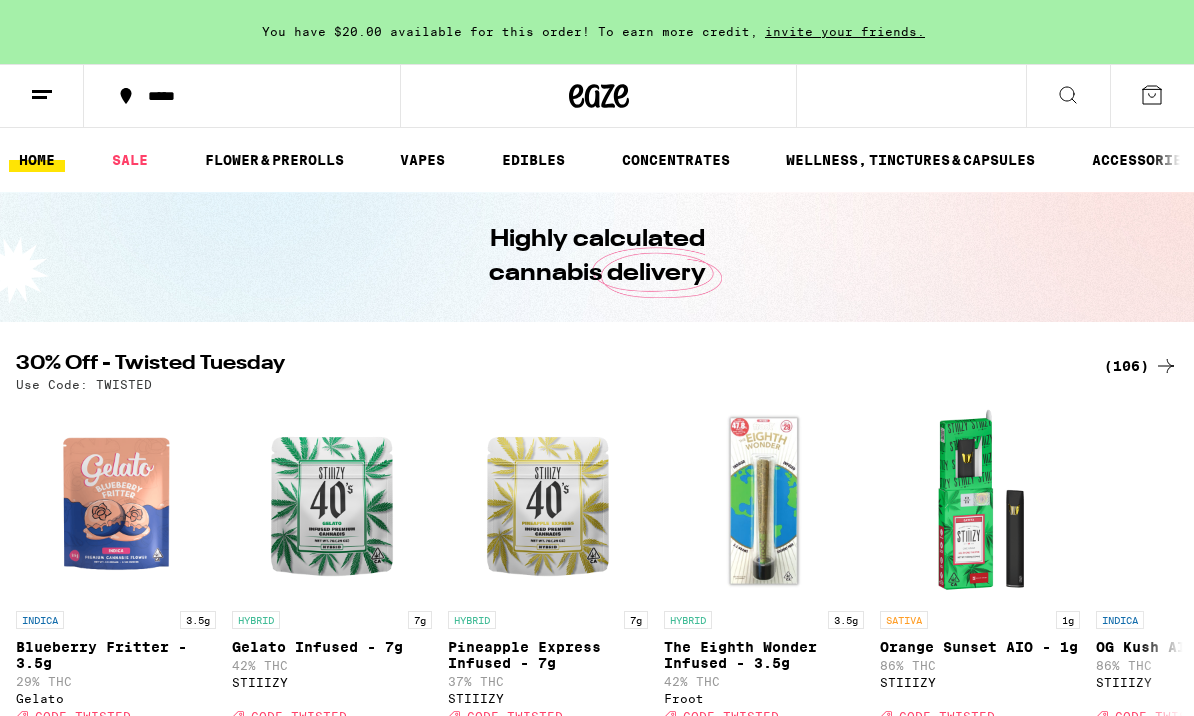 scroll, scrollTop: 0, scrollLeft: 0, axis: both 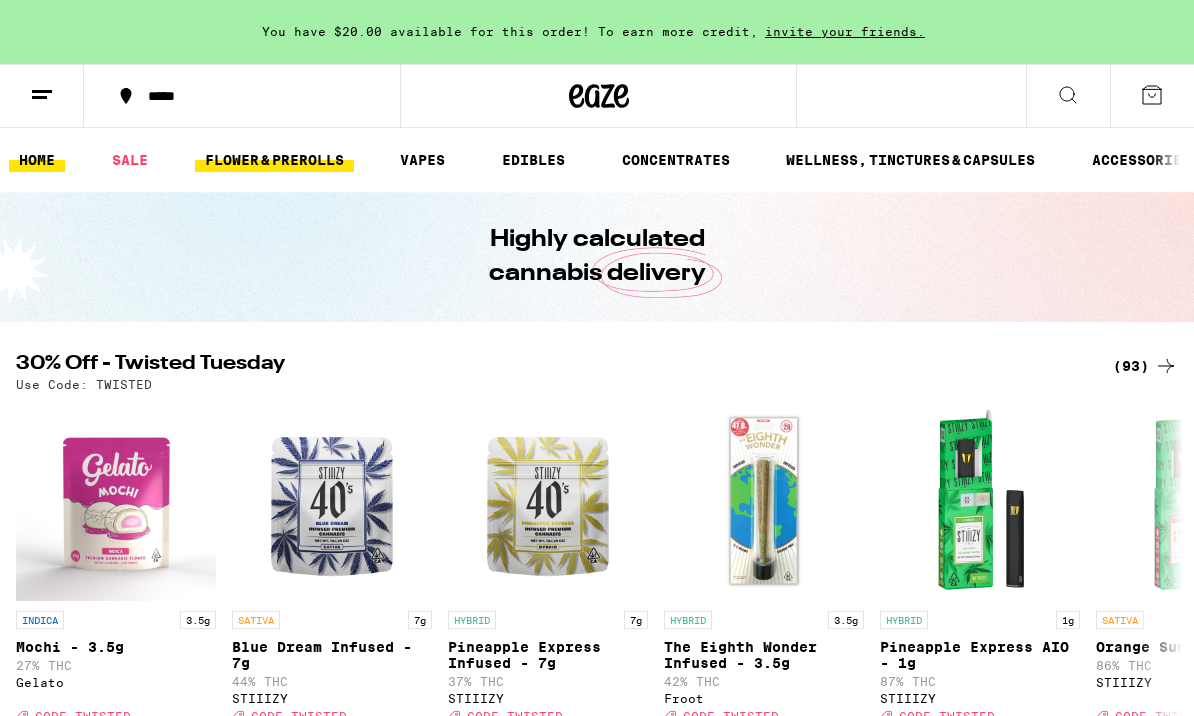 click on "FLOWER & PREROLLS" at bounding box center (274, 160) 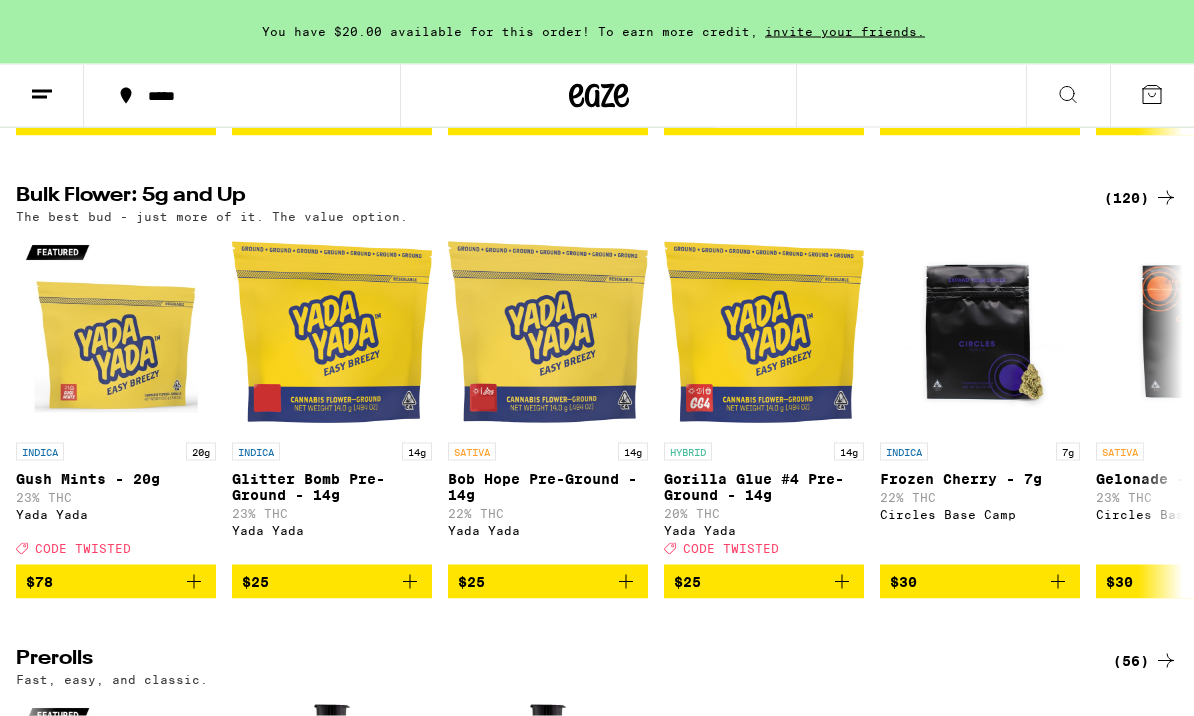 scroll, scrollTop: 602, scrollLeft: 0, axis: vertical 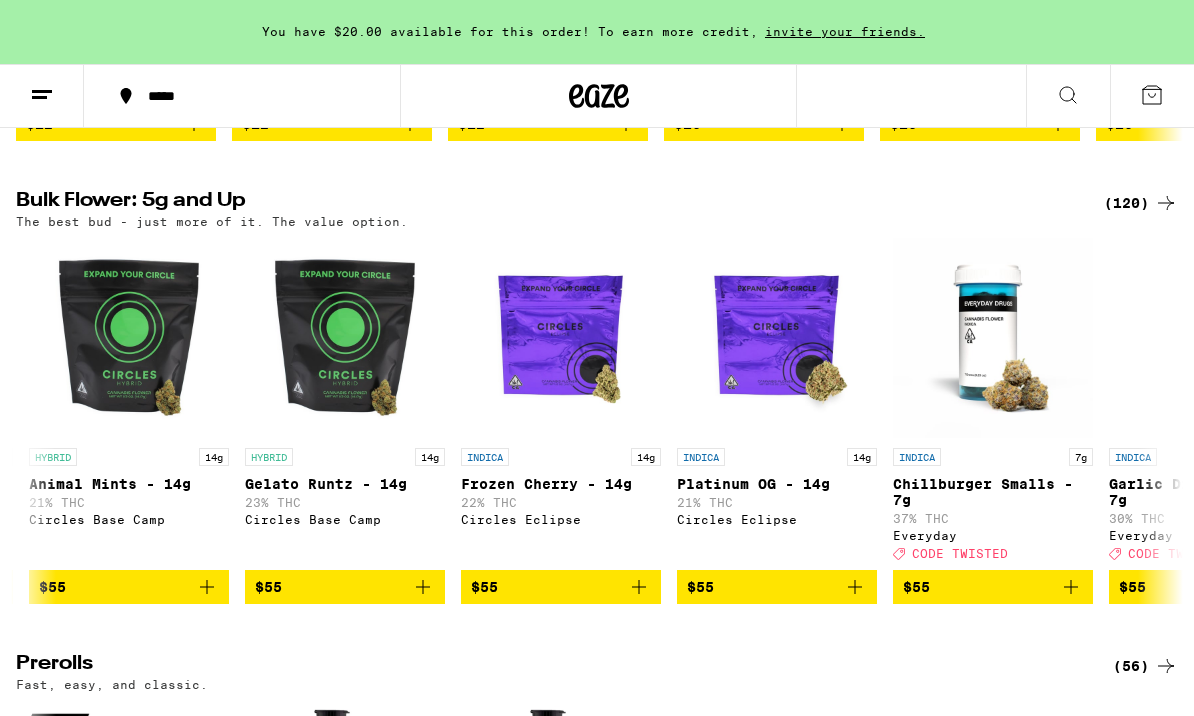 click on "$55" at bounding box center [561, 587] 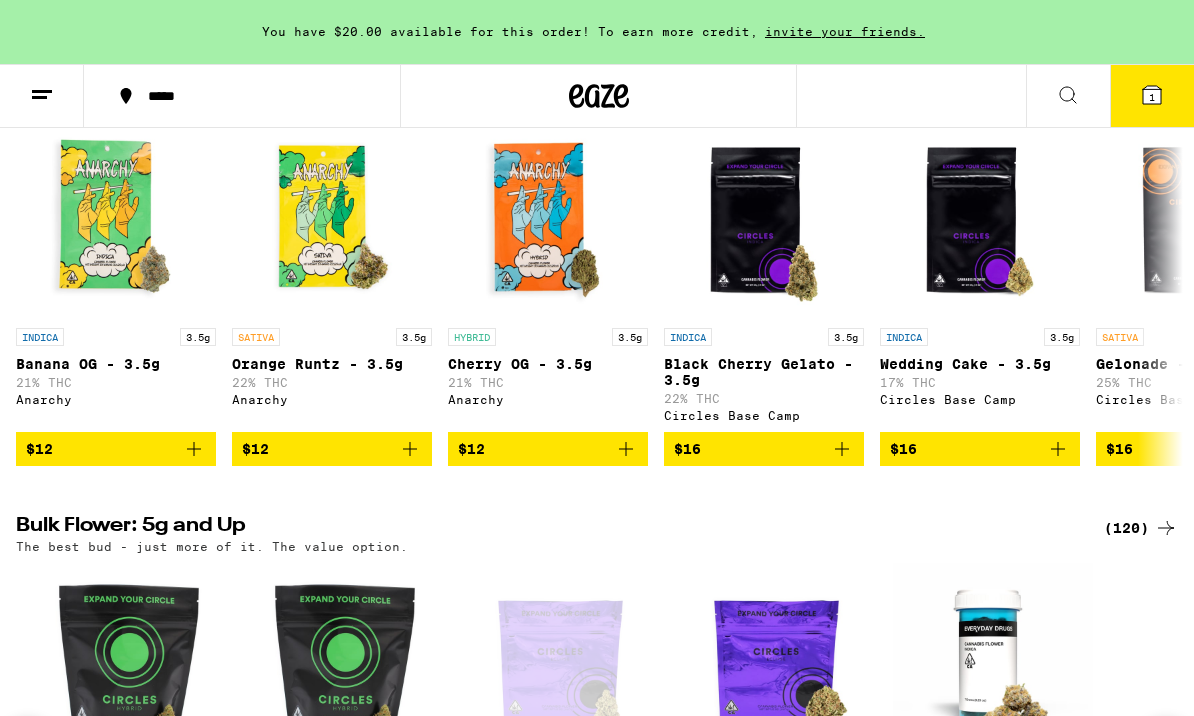 scroll, scrollTop: 0, scrollLeft: 0, axis: both 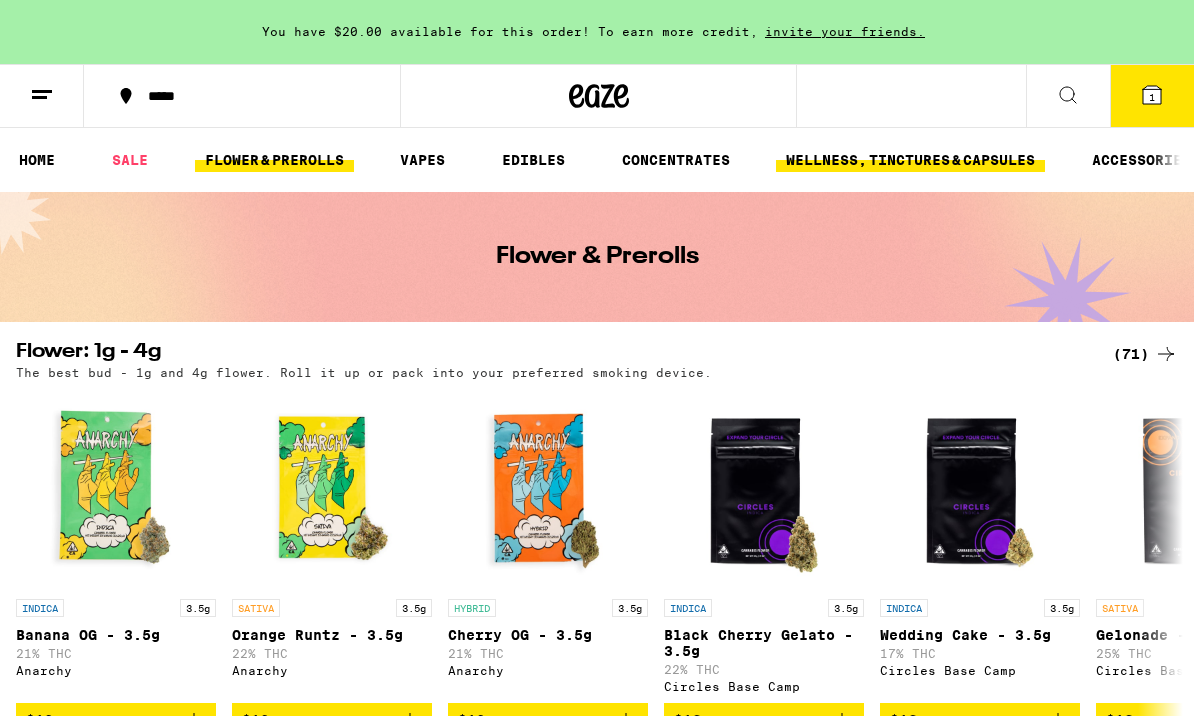 click on "WELLNESS, TINCTURES & CAPSULES" at bounding box center (910, 160) 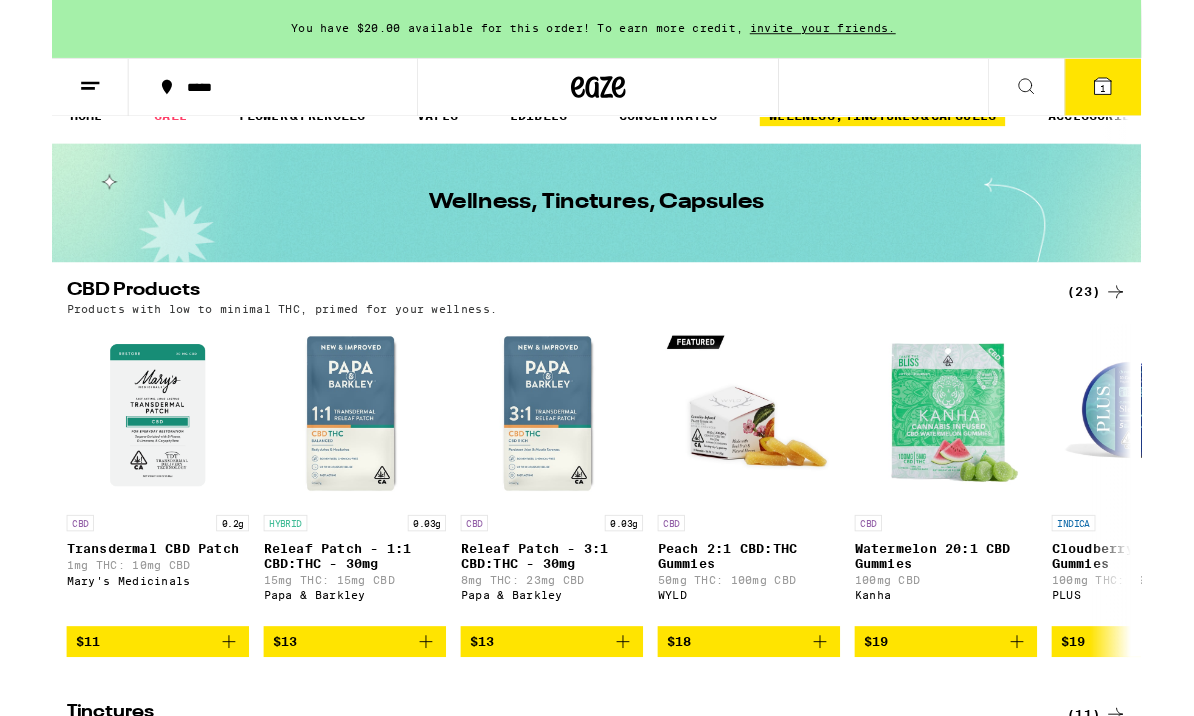 scroll, scrollTop: 35, scrollLeft: 0, axis: vertical 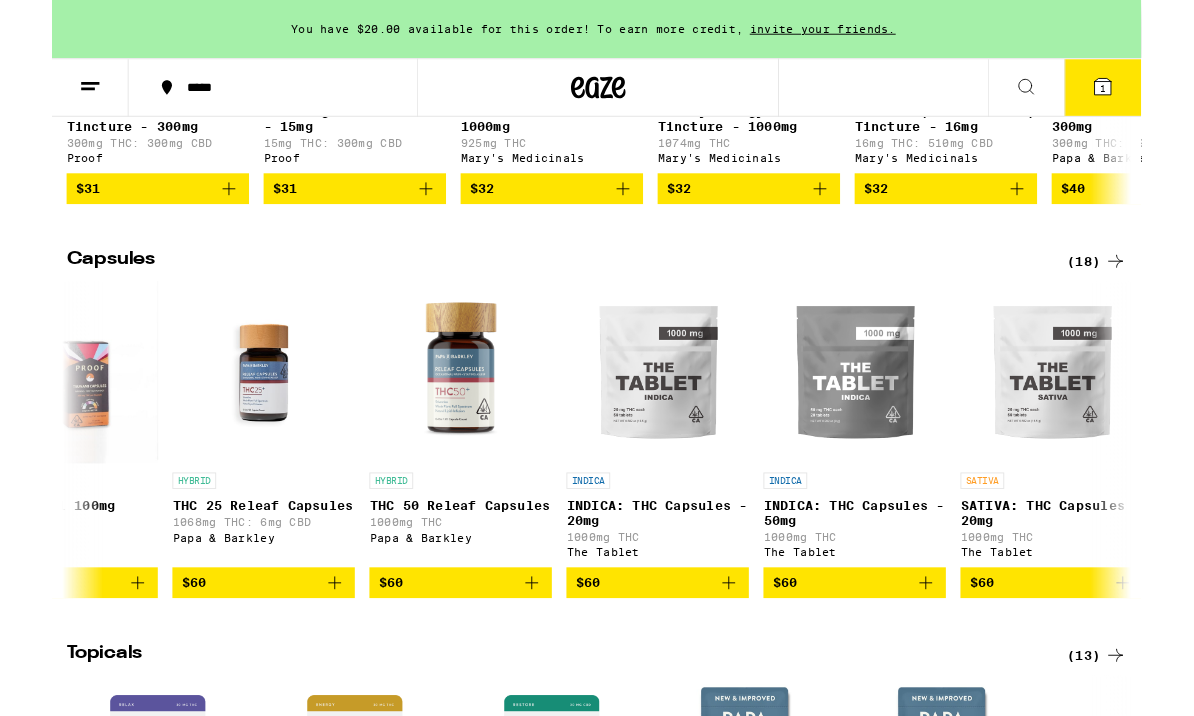 click on "$60" at bounding box center (880, 639) 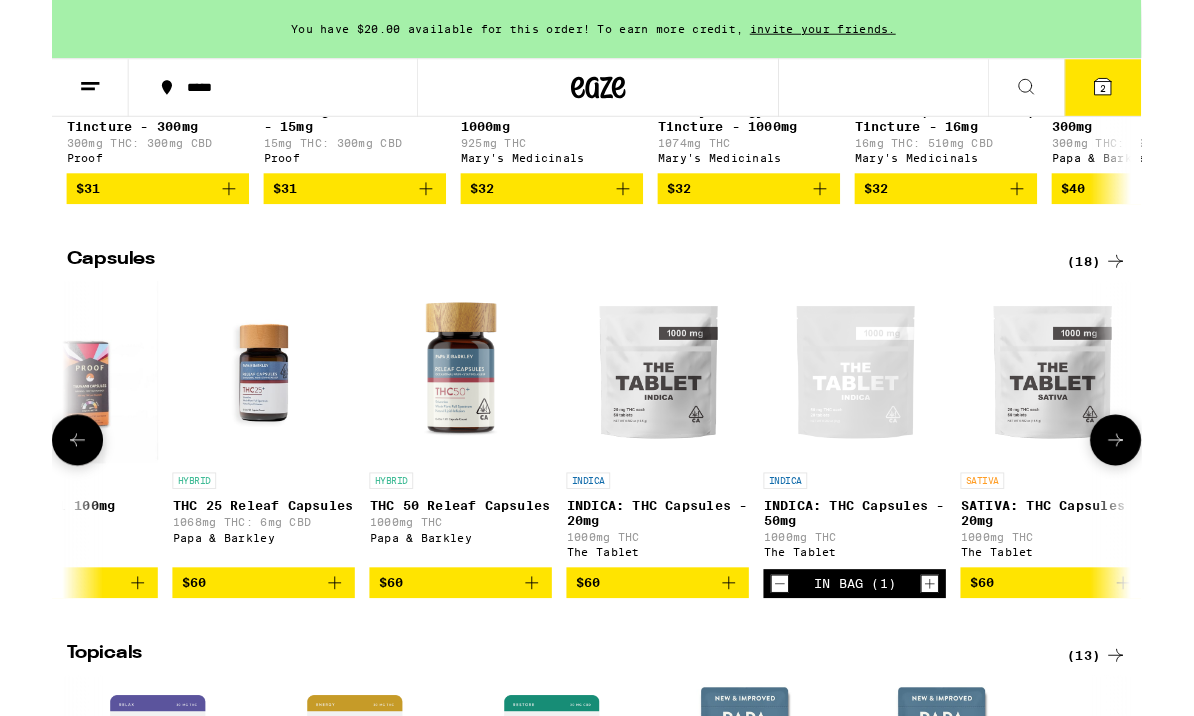 click on "2" at bounding box center (1152, 96) 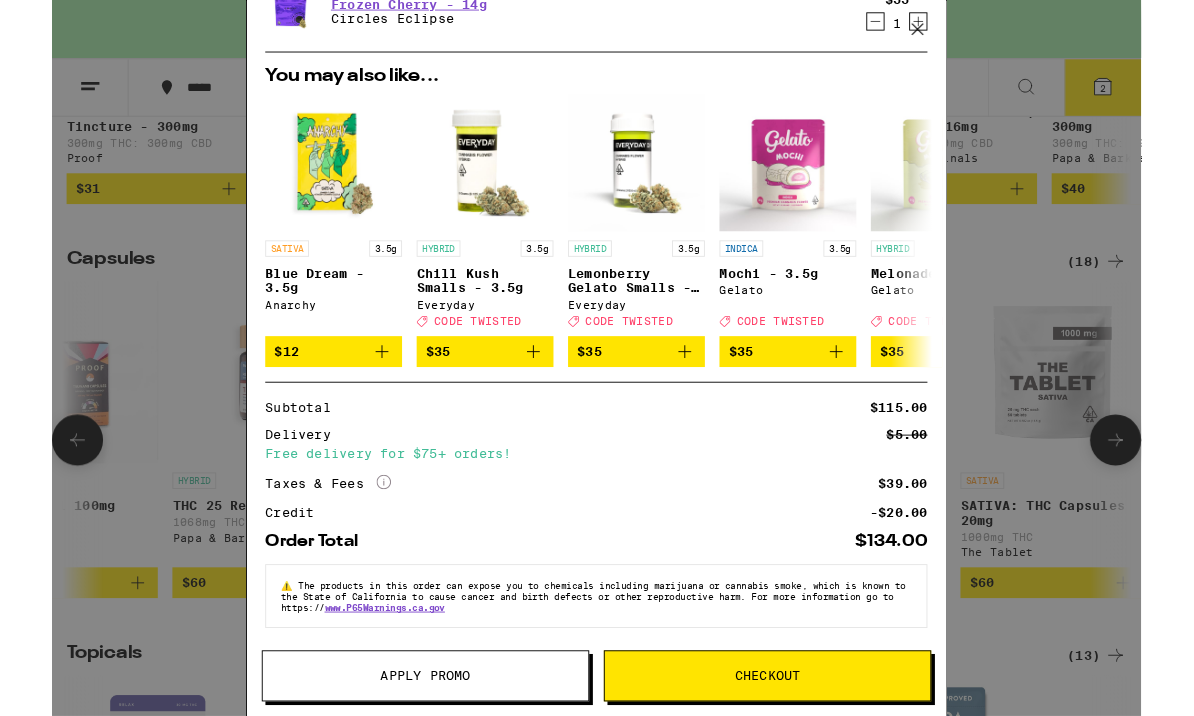 scroll, scrollTop: 246, scrollLeft: 0, axis: vertical 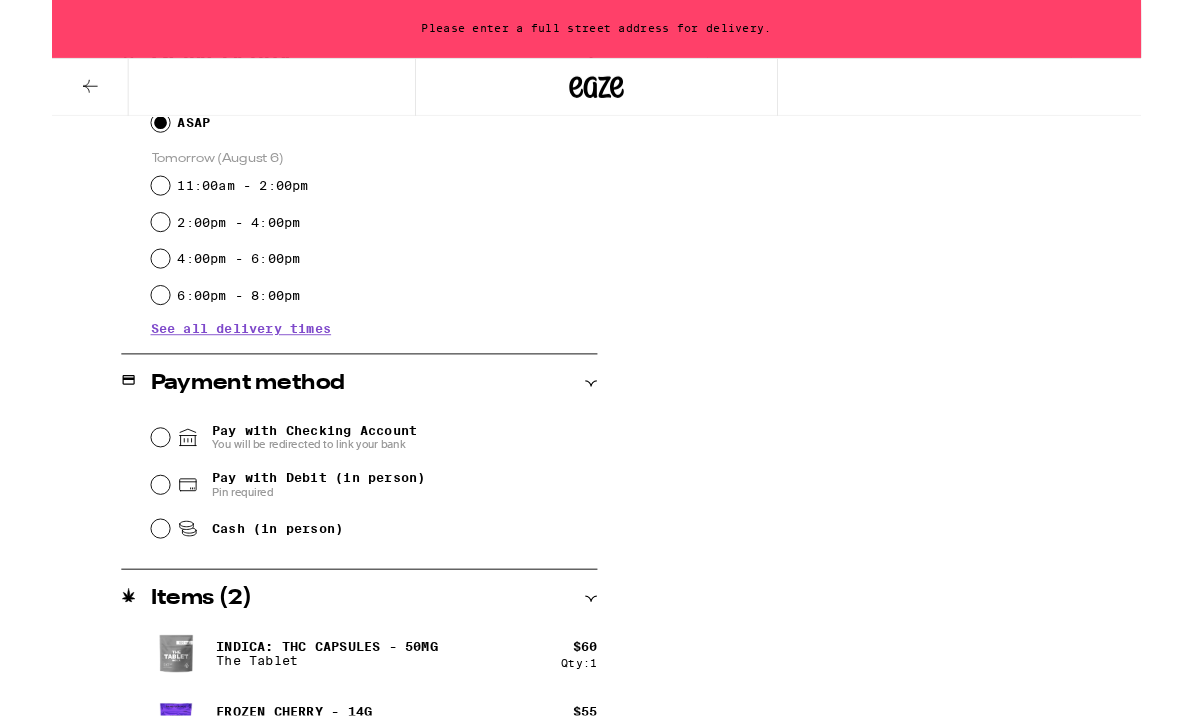 click on "Pay with Debit (in person) Pin required" at bounding box center (119, 532) 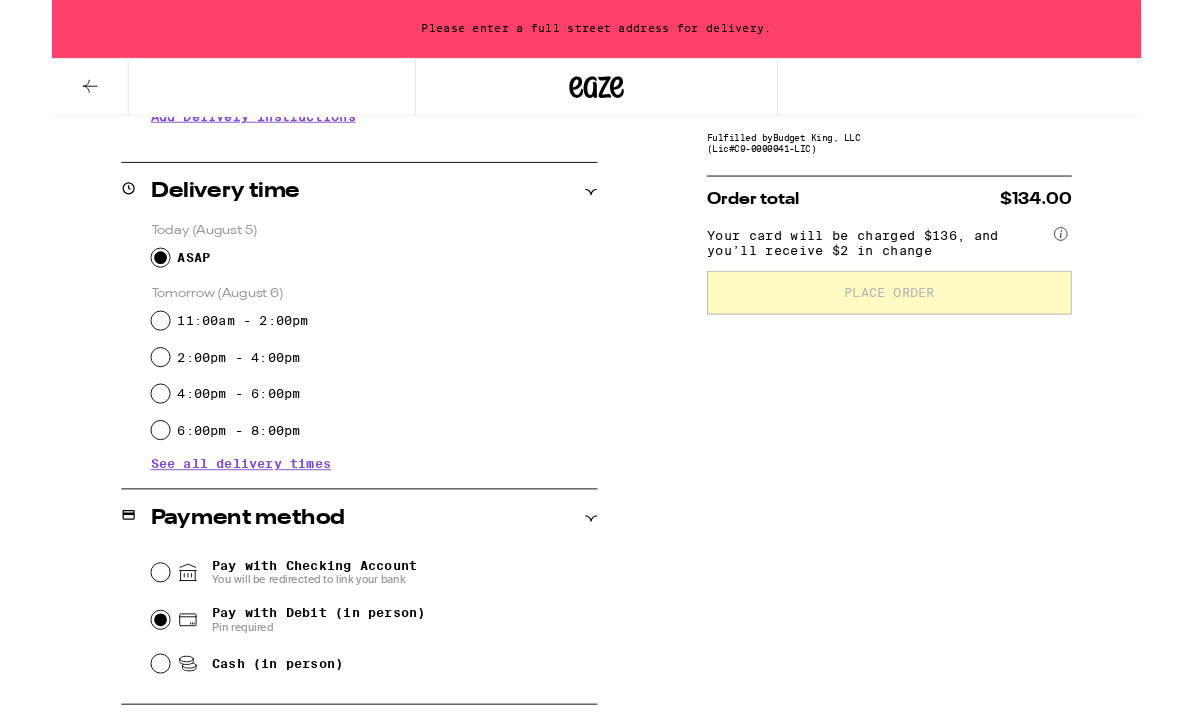 scroll, scrollTop: 452, scrollLeft: 0, axis: vertical 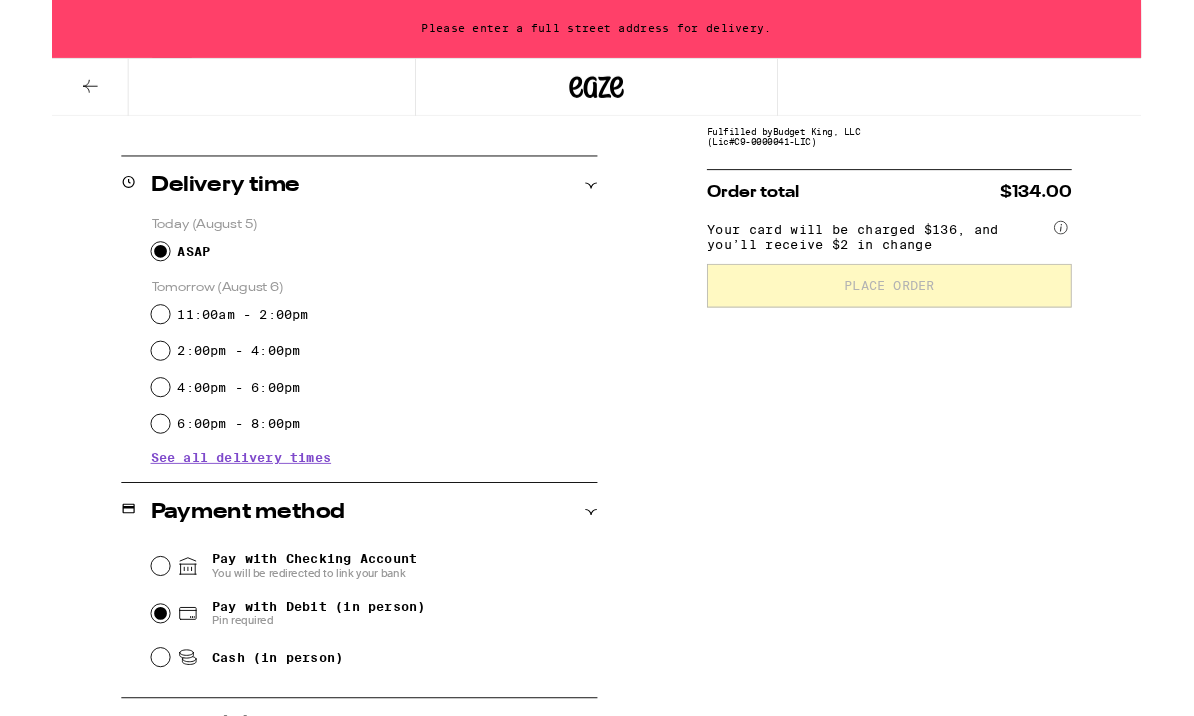 click on "11:00am - 2:00pm" at bounding box center (119, 345) 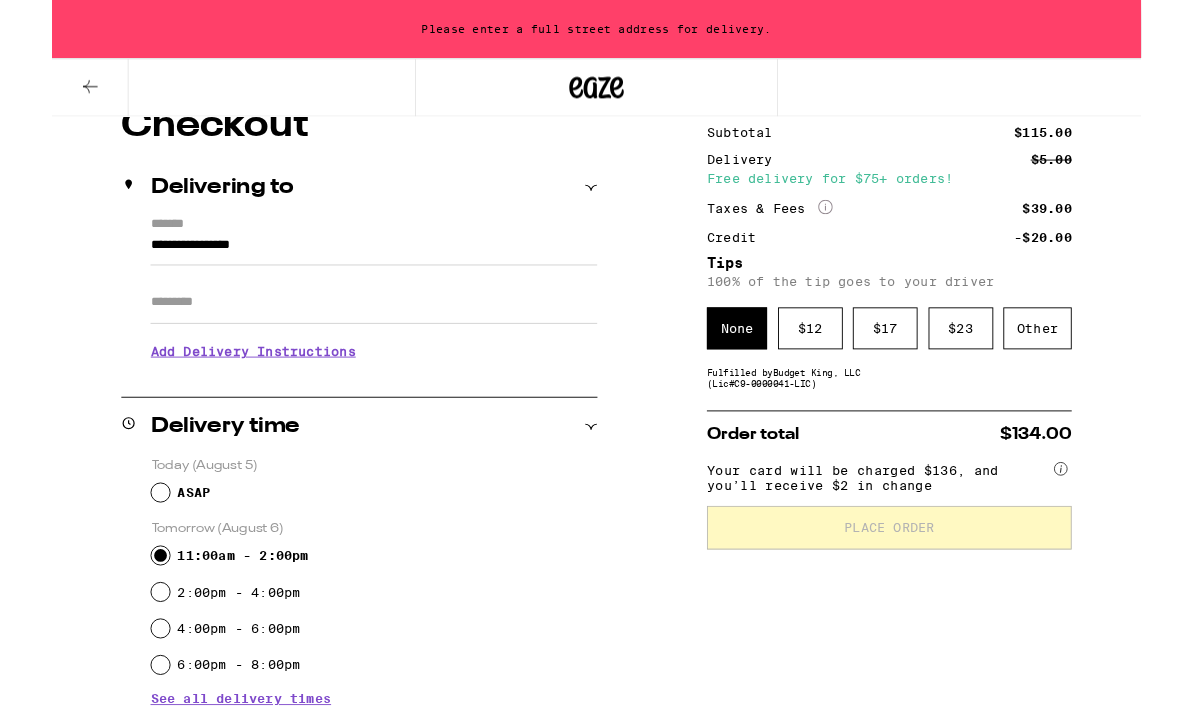 scroll, scrollTop: 183, scrollLeft: 0, axis: vertical 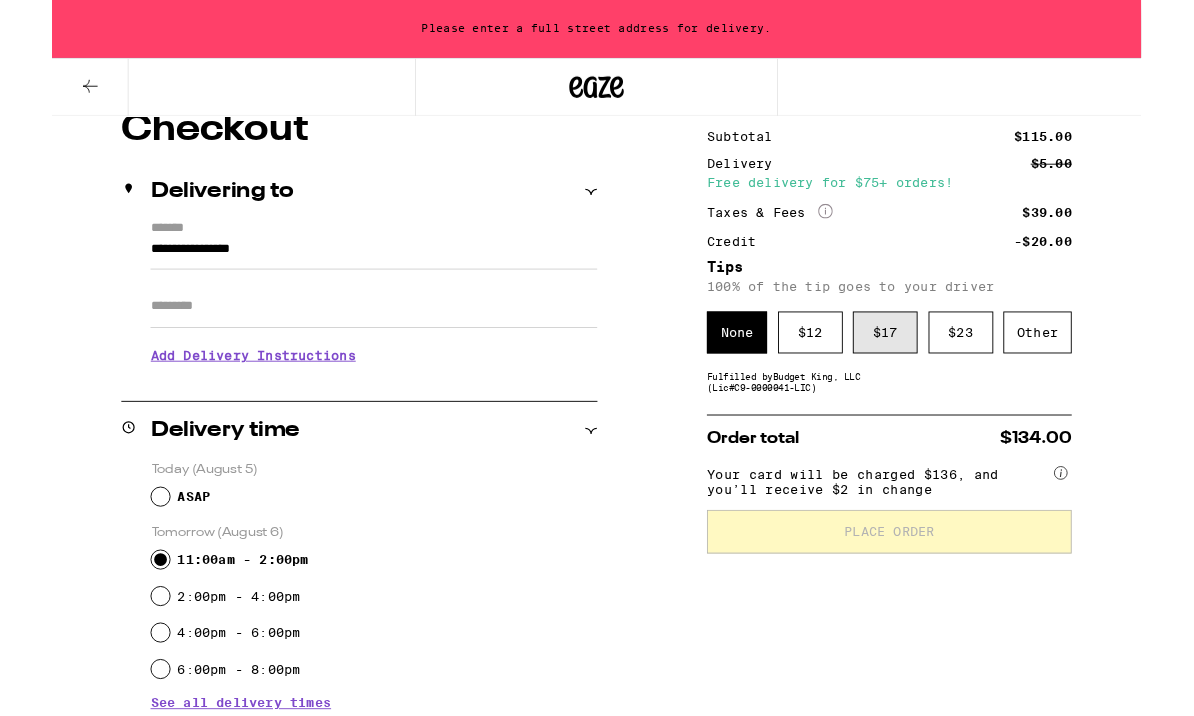 click on "$ 17" at bounding box center (913, 365) 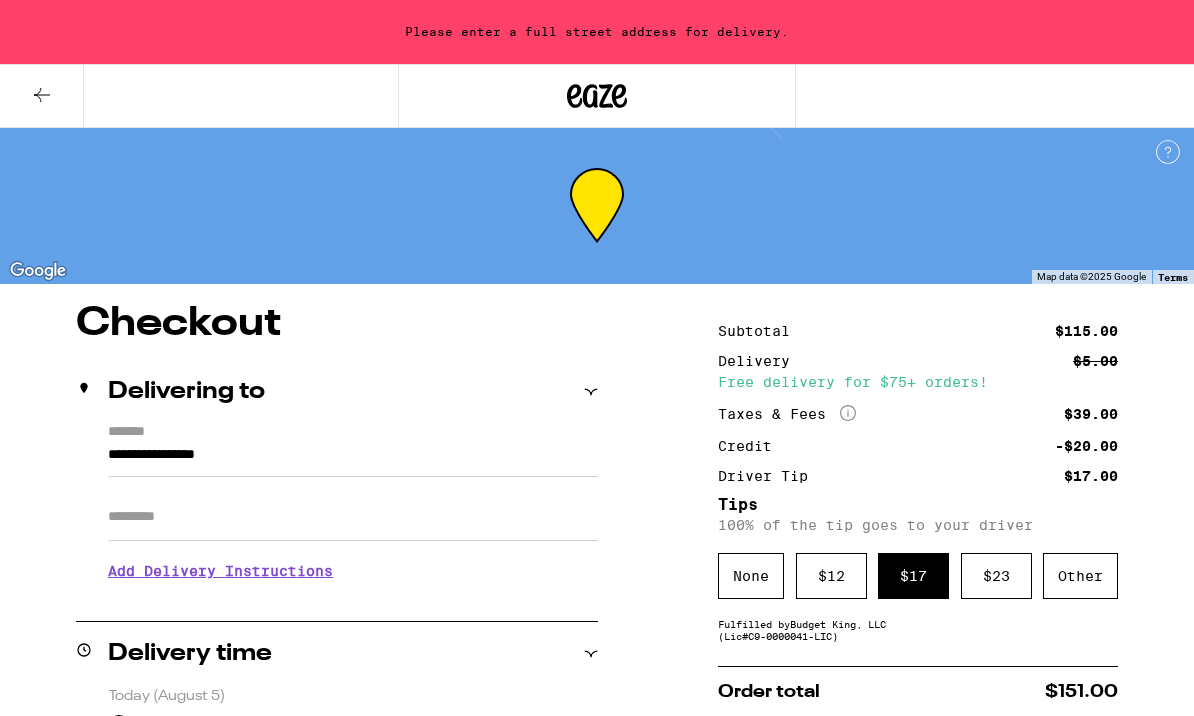 scroll, scrollTop: 0, scrollLeft: 0, axis: both 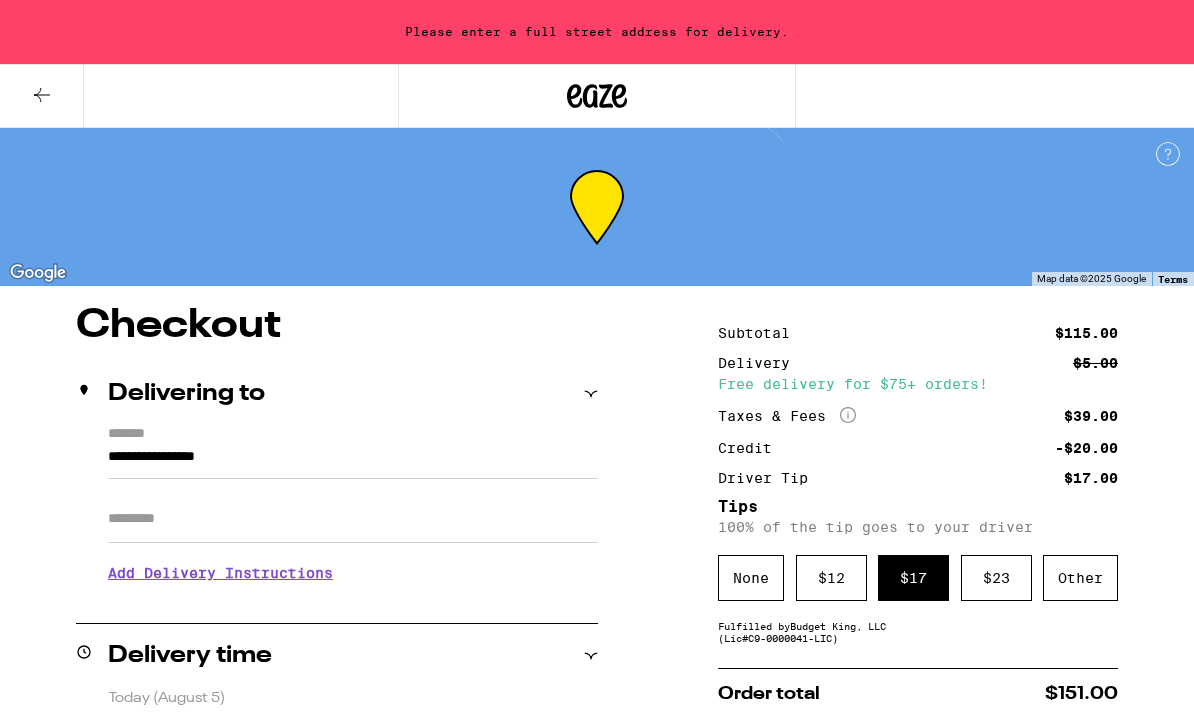 click on "**********" at bounding box center [353, 462] 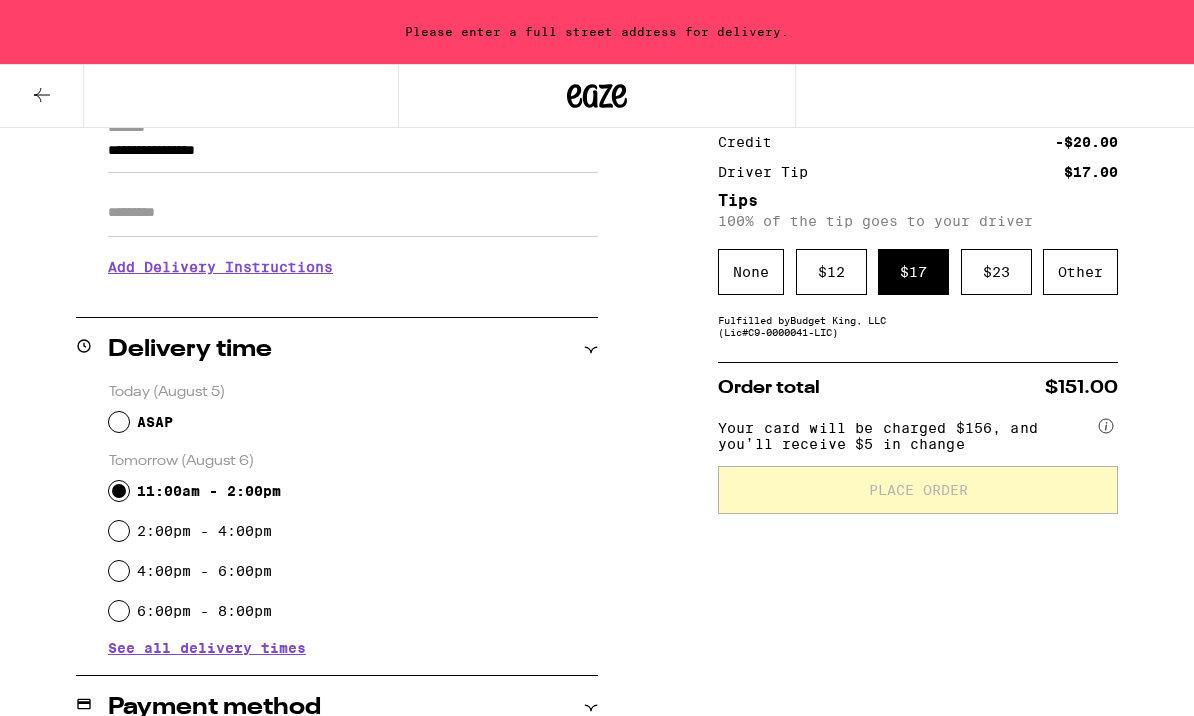scroll, scrollTop: 0, scrollLeft: 0, axis: both 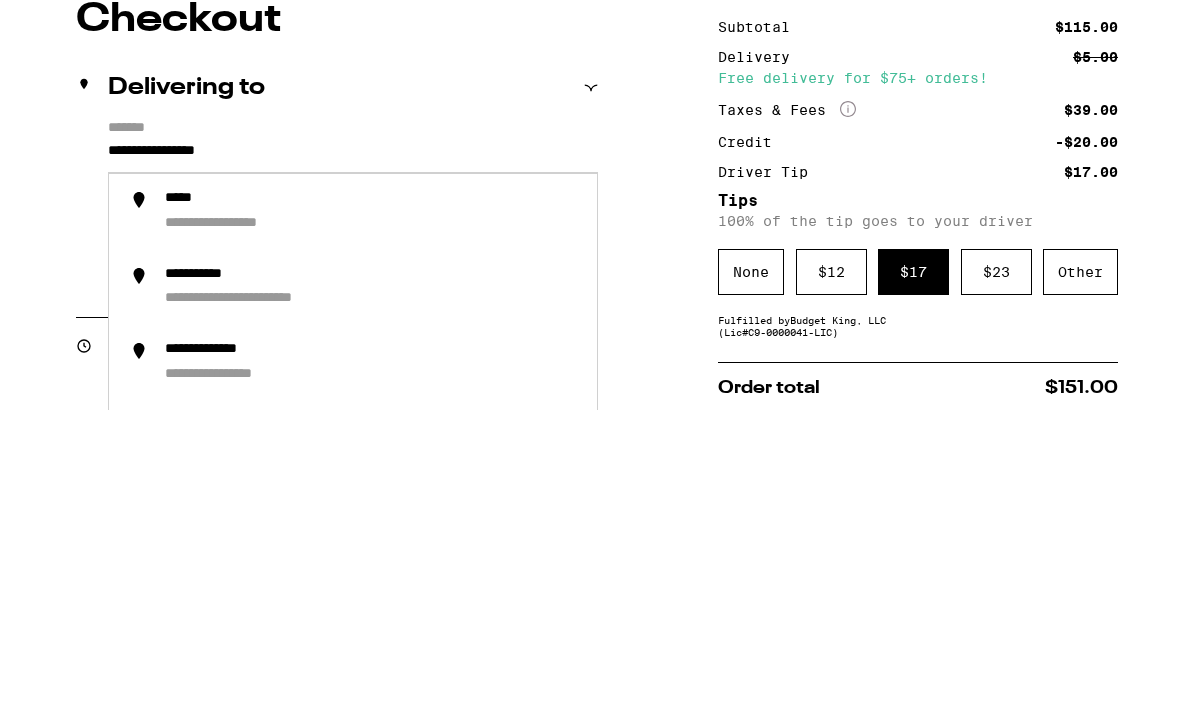 click on "**********" at bounding box center [353, 462] 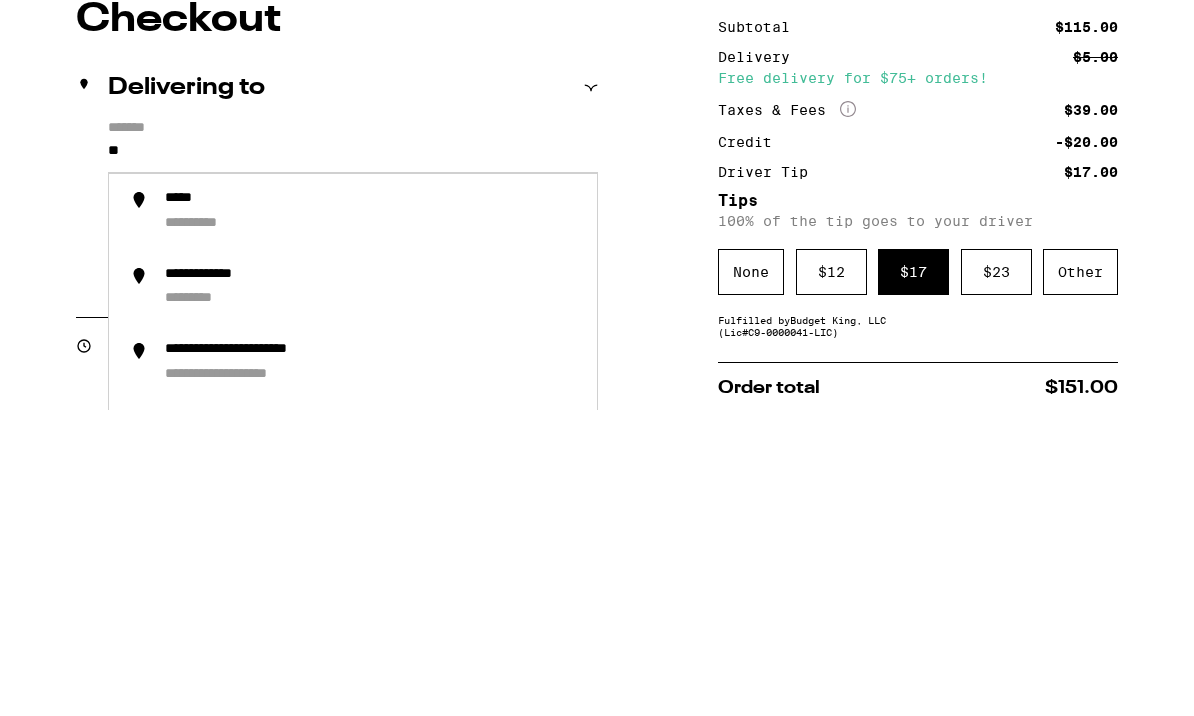 type on "*" 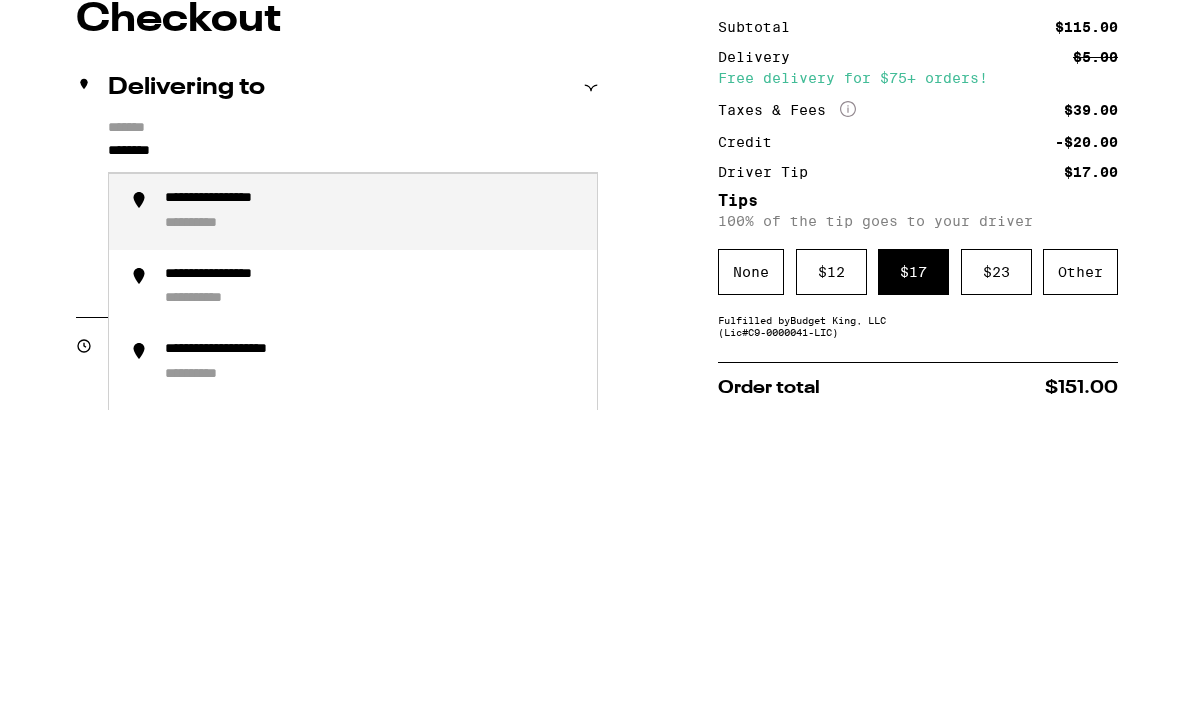 click on "**********" at bounding box center (242, 505) 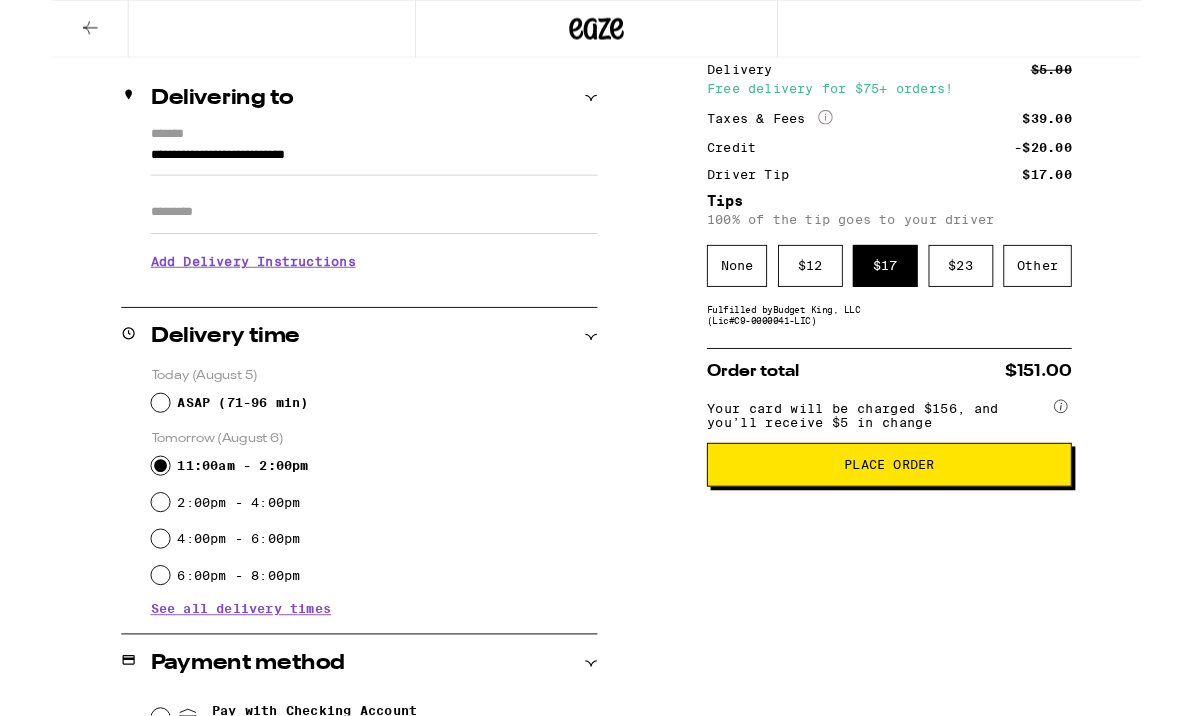 scroll, scrollTop: 194, scrollLeft: 0, axis: vertical 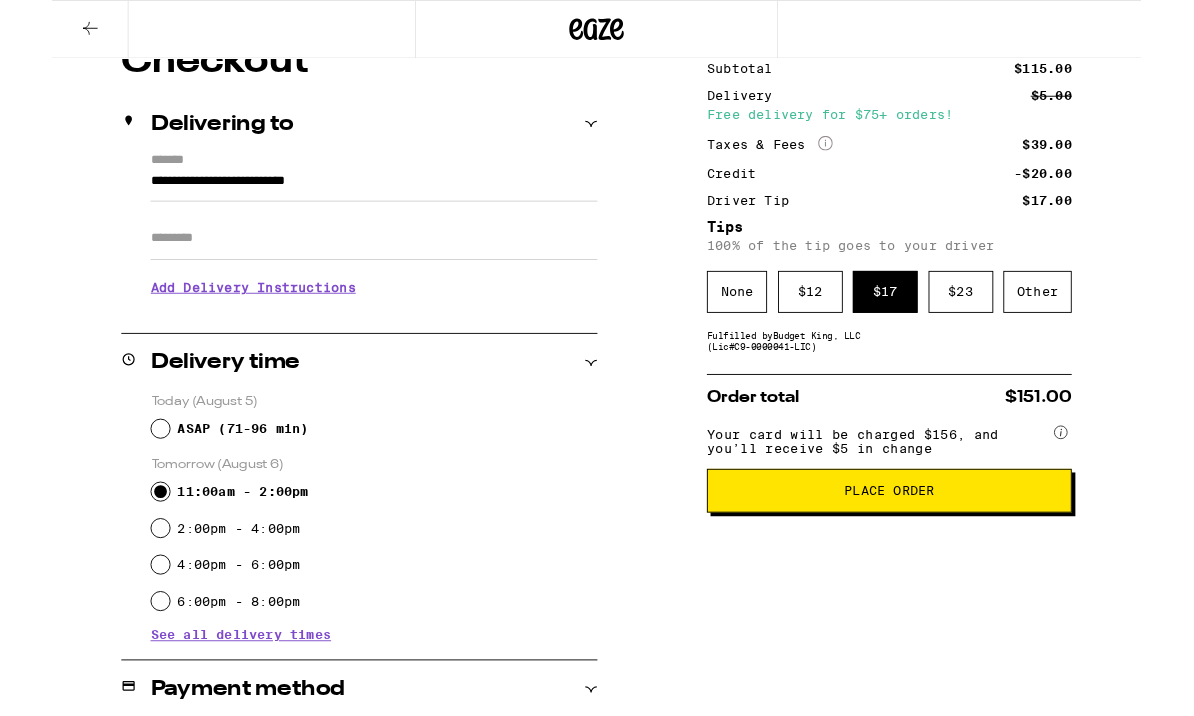 click on "Place Order" at bounding box center (918, 538) 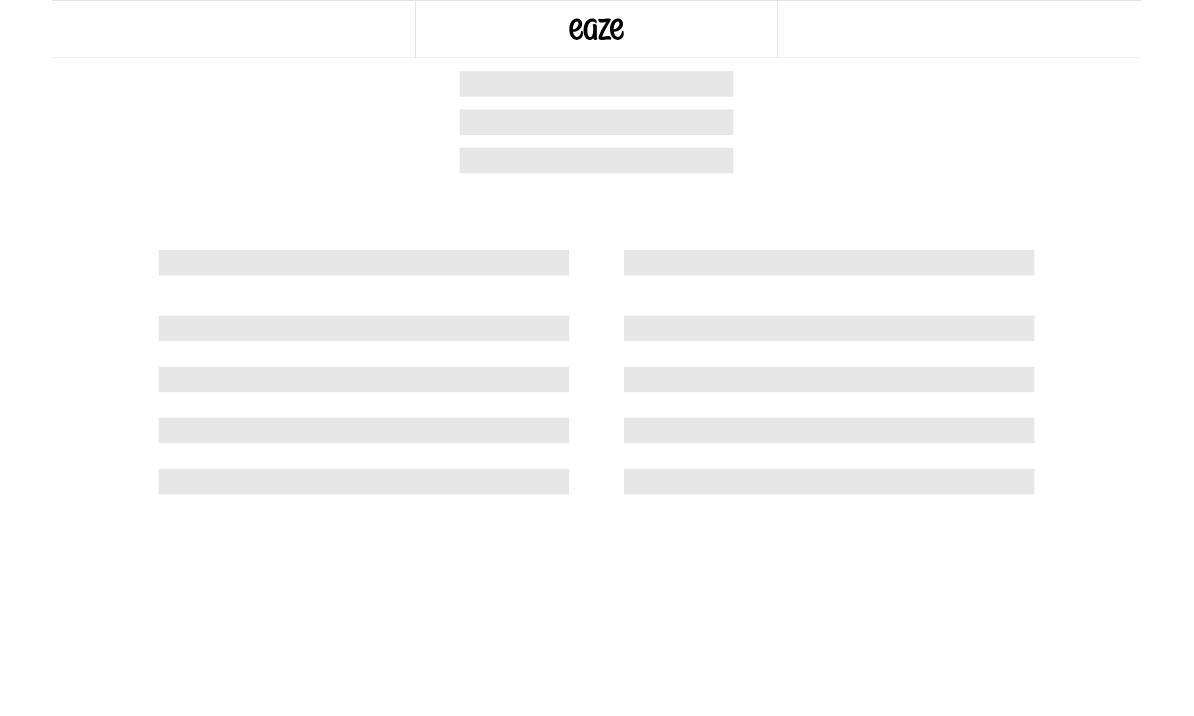 scroll, scrollTop: 0, scrollLeft: 0, axis: both 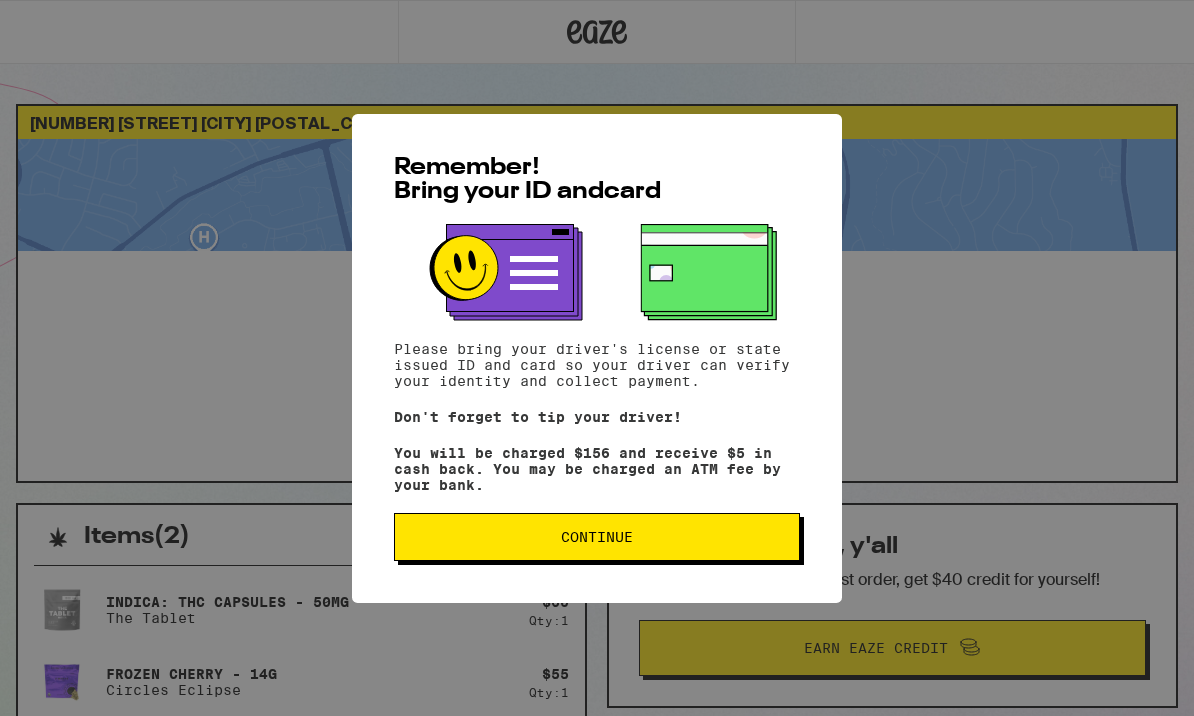 click on "Continue" at bounding box center (597, 537) 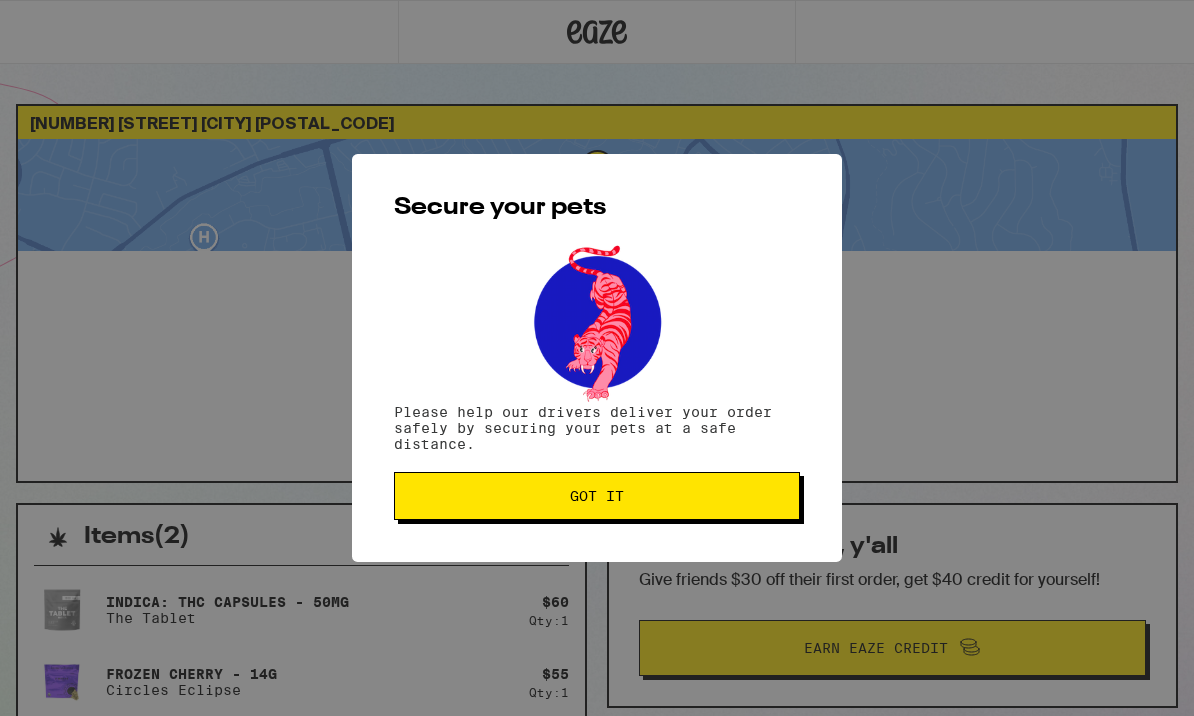 click on "Got it" at bounding box center [597, 496] 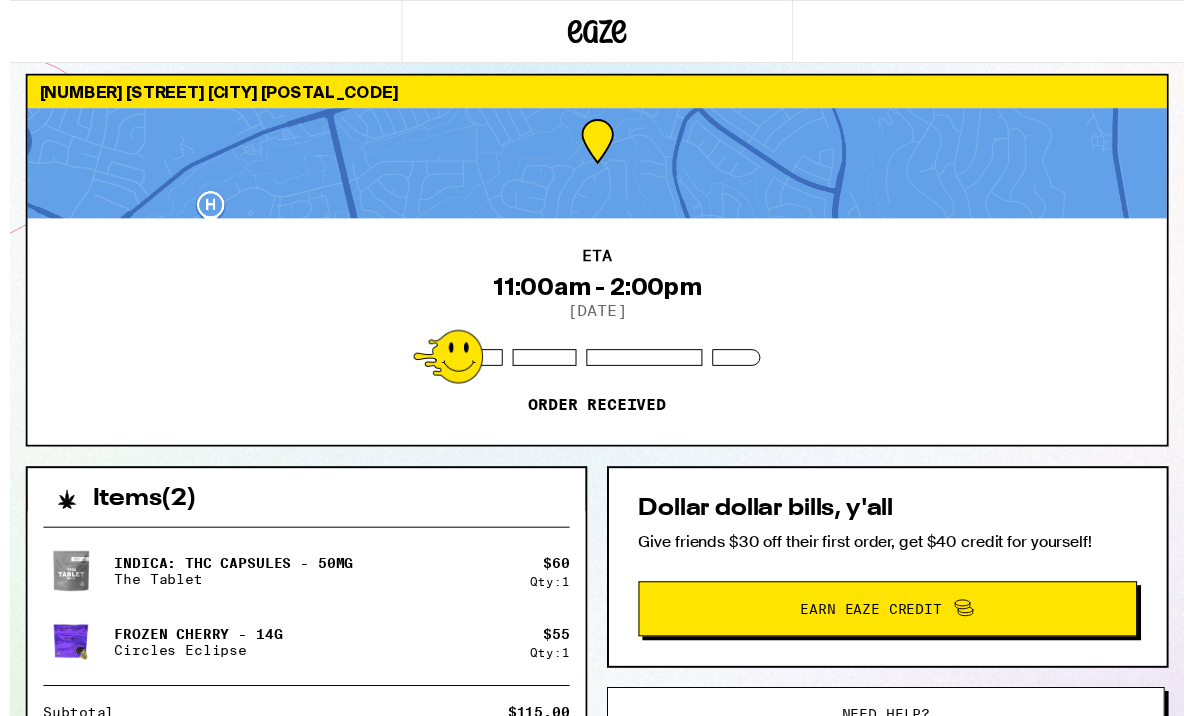 scroll, scrollTop: 0, scrollLeft: 0, axis: both 